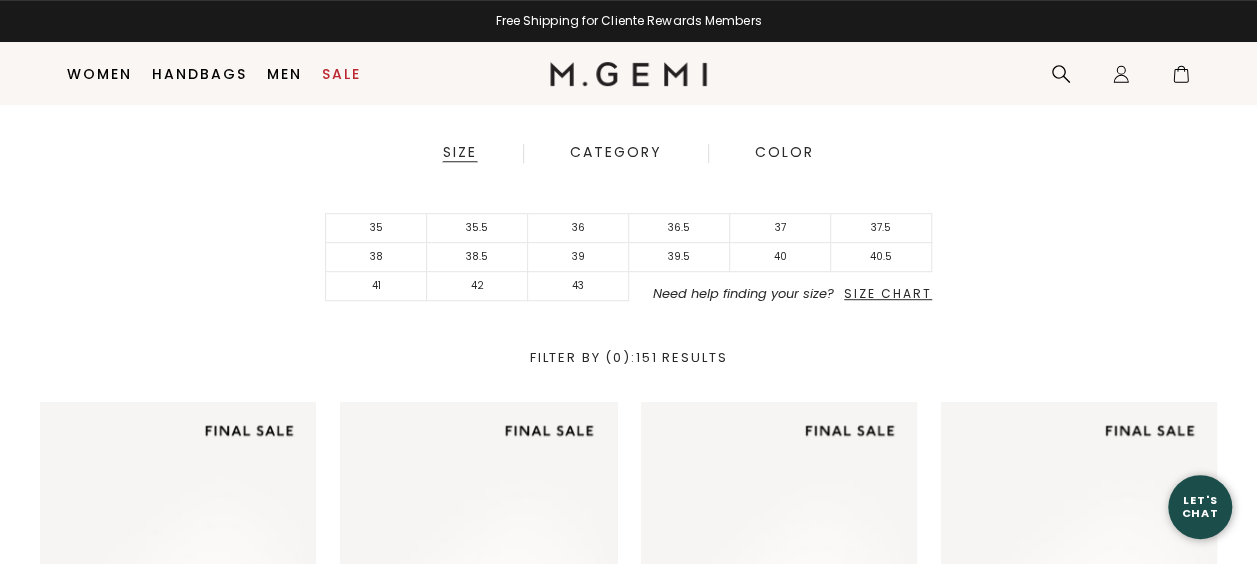 scroll, scrollTop: 468, scrollLeft: 0, axis: vertical 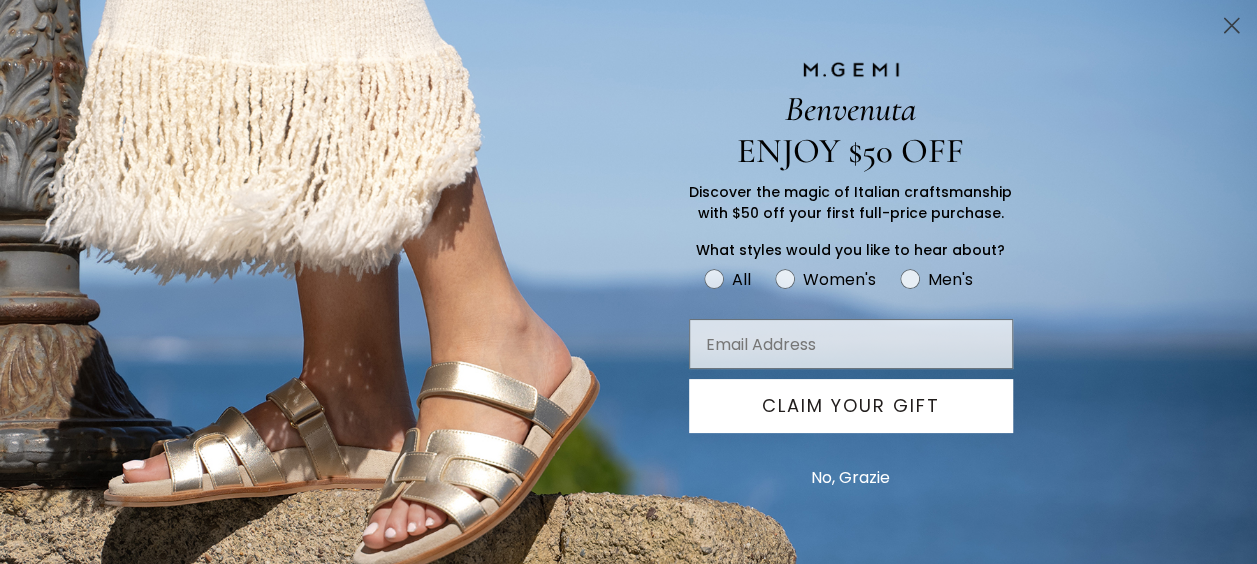 click 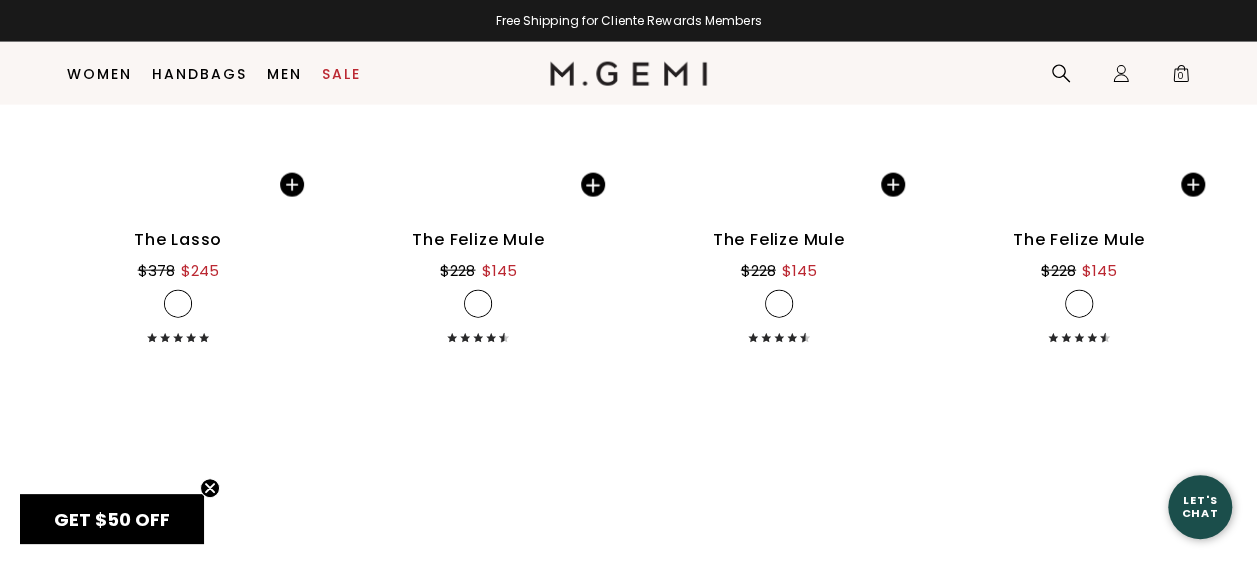 scroll, scrollTop: 5950, scrollLeft: 0, axis: vertical 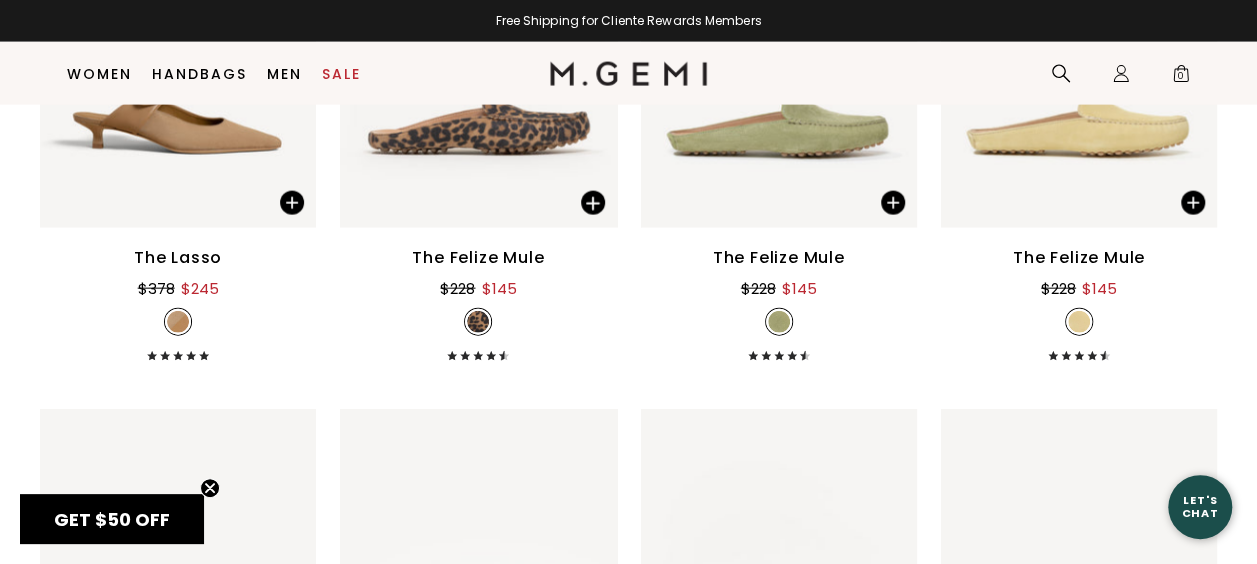 click 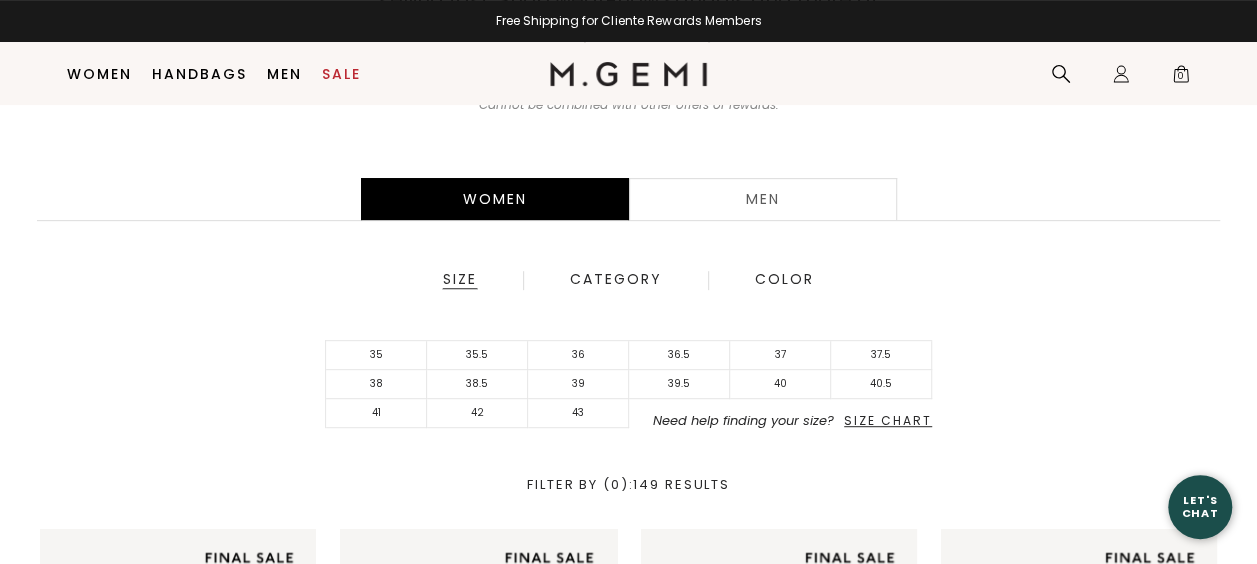 scroll, scrollTop: 314, scrollLeft: 0, axis: vertical 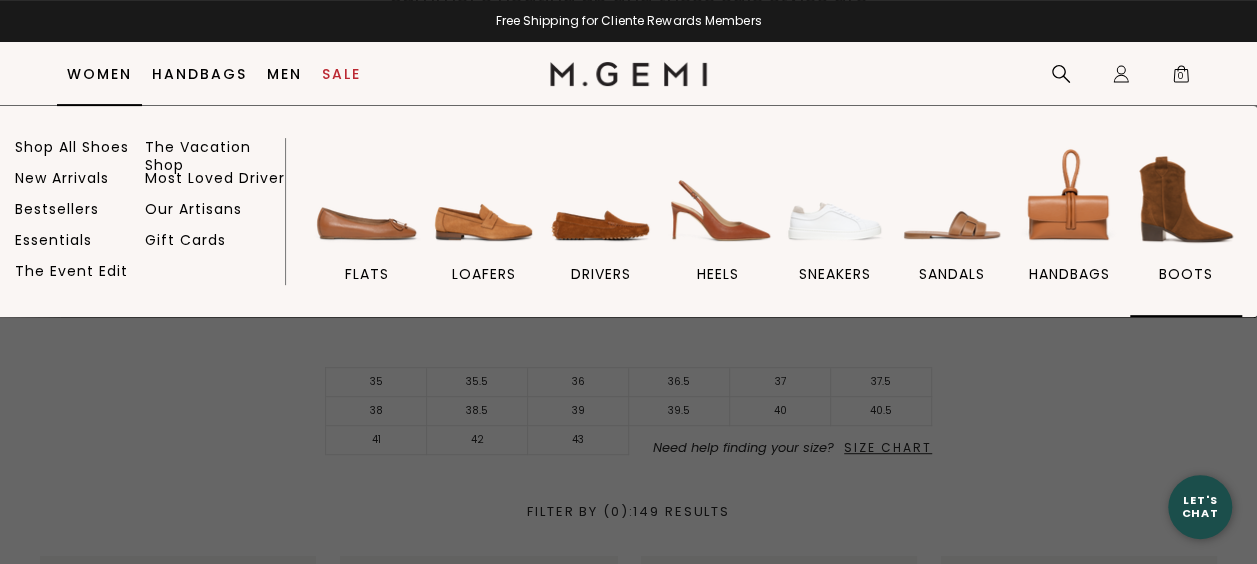 click at bounding box center [1186, 199] 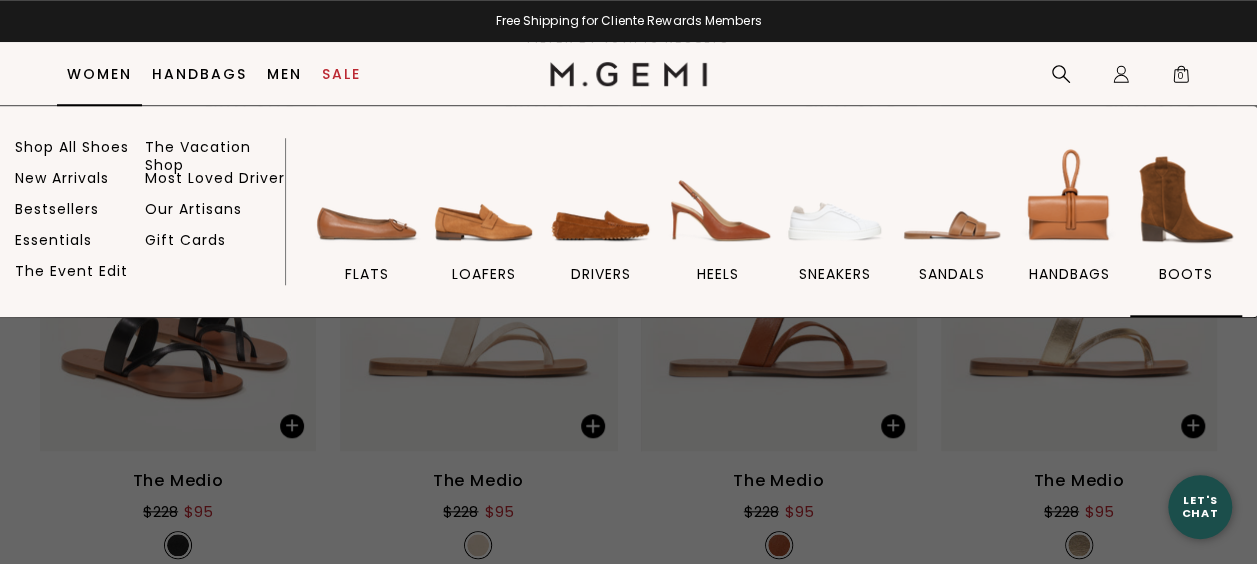 scroll, scrollTop: 898, scrollLeft: 0, axis: vertical 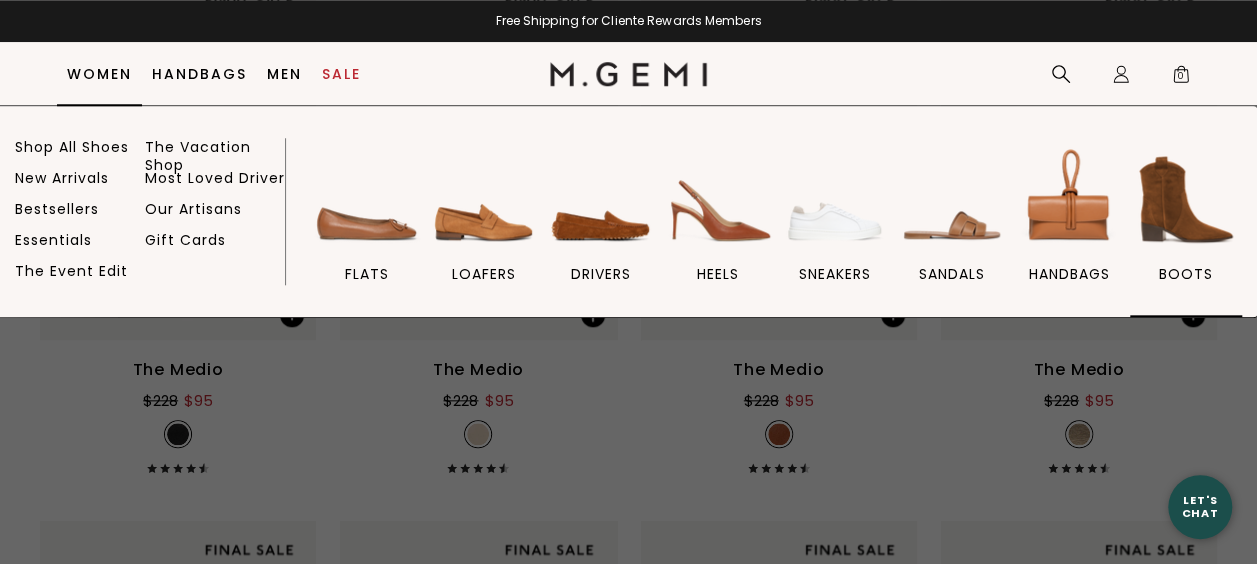 click at bounding box center (1186, 199) 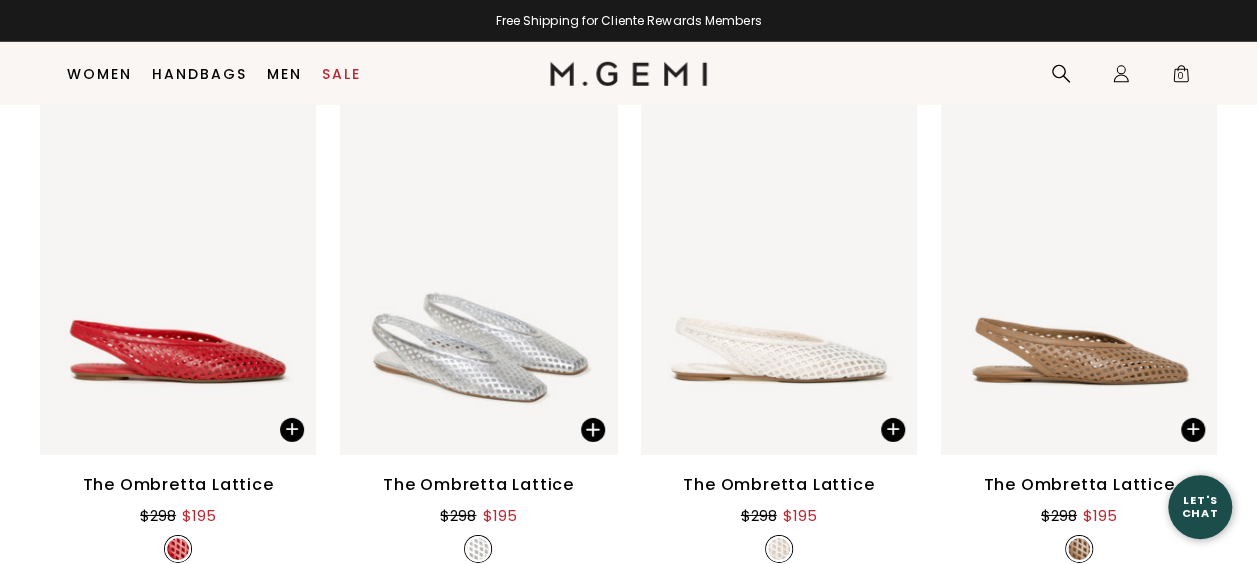 scroll, scrollTop: 3001, scrollLeft: 0, axis: vertical 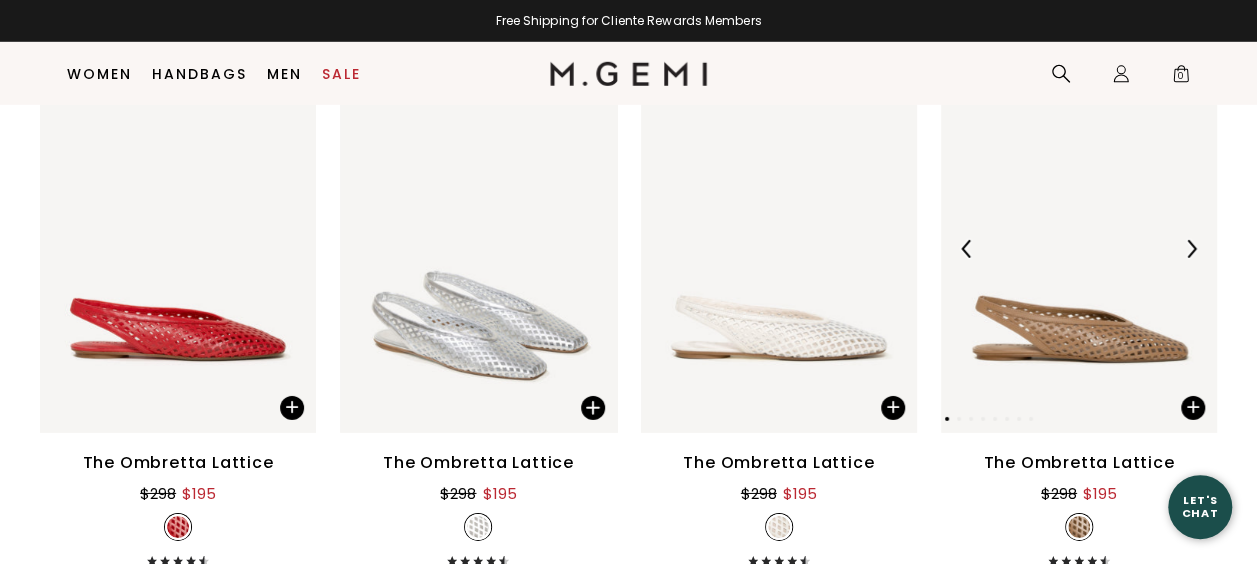 click at bounding box center (1191, 249) 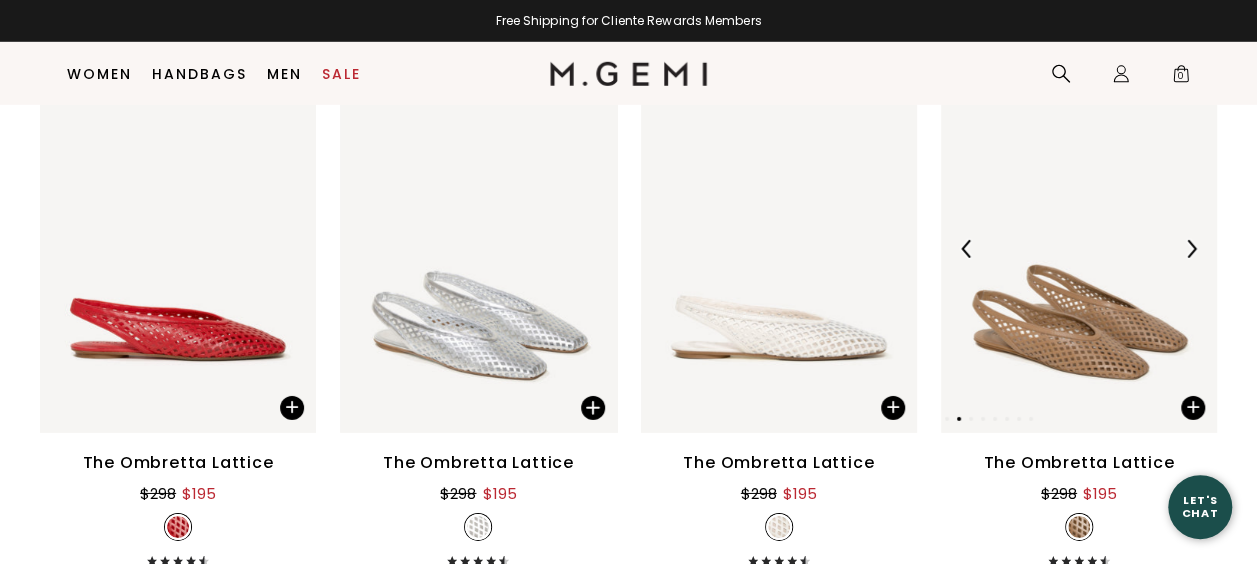 click at bounding box center [1191, 249] 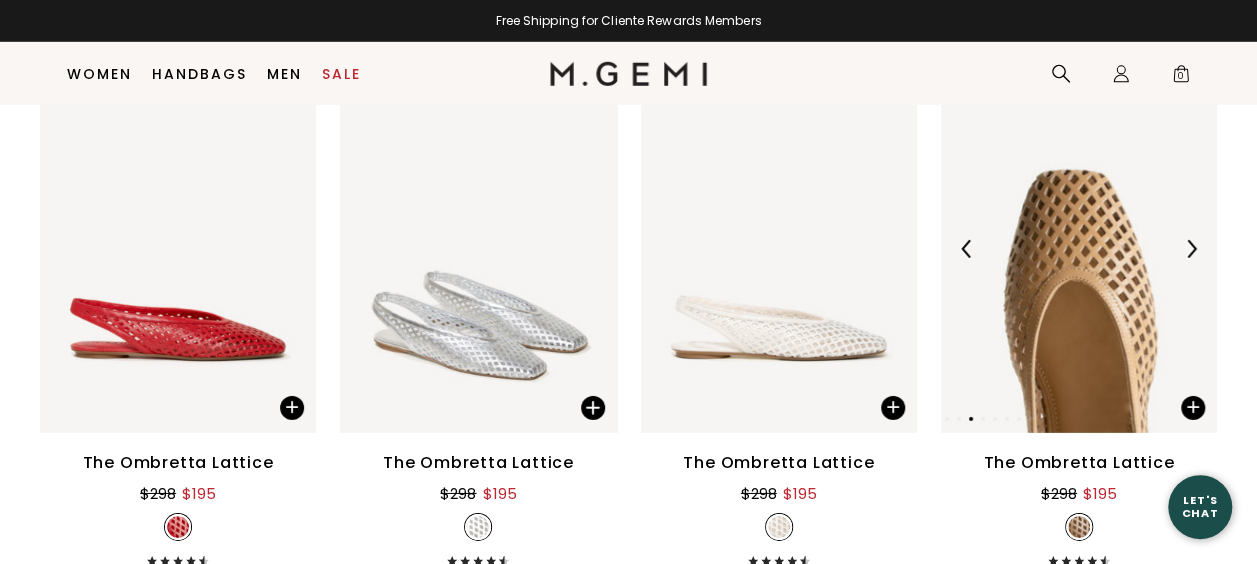 click at bounding box center [1191, 249] 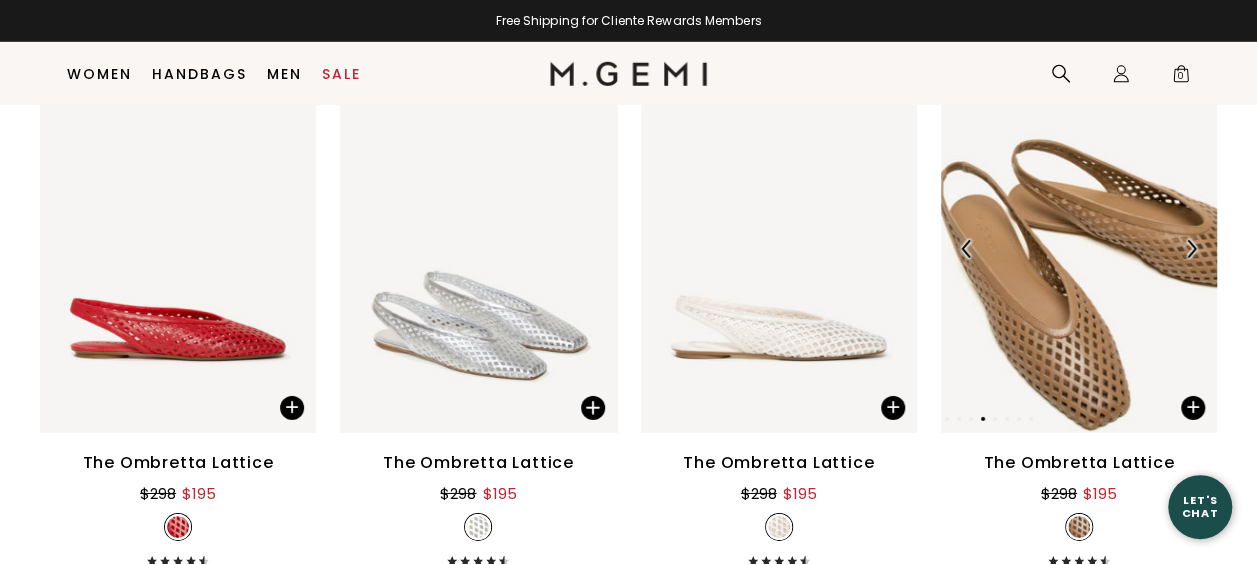 click at bounding box center [1191, 249] 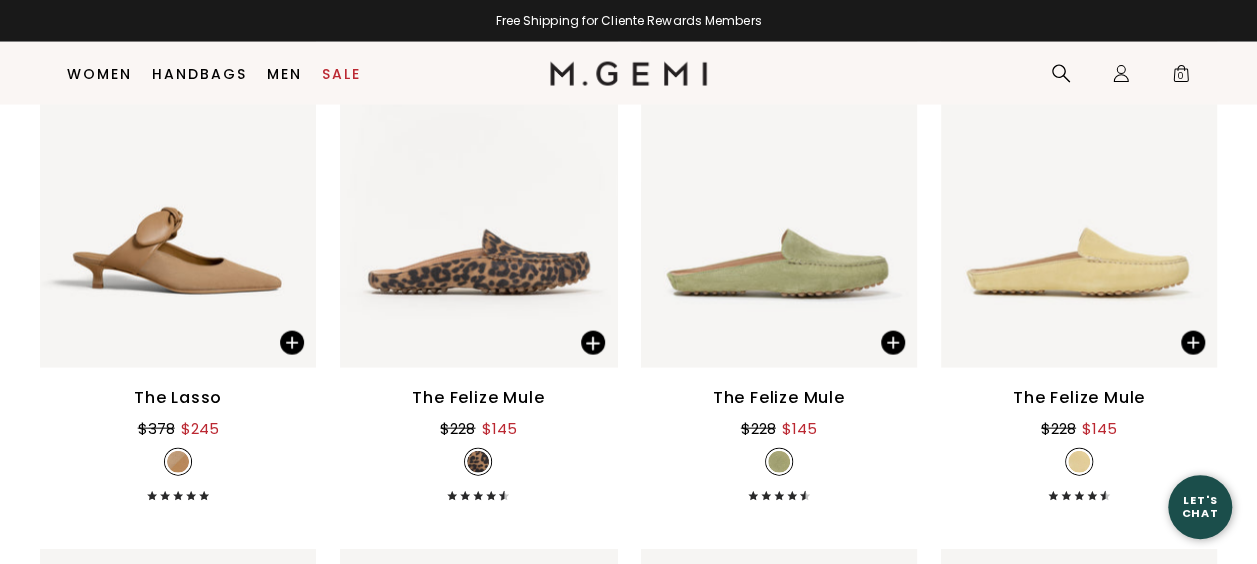 scroll, scrollTop: 5810, scrollLeft: 0, axis: vertical 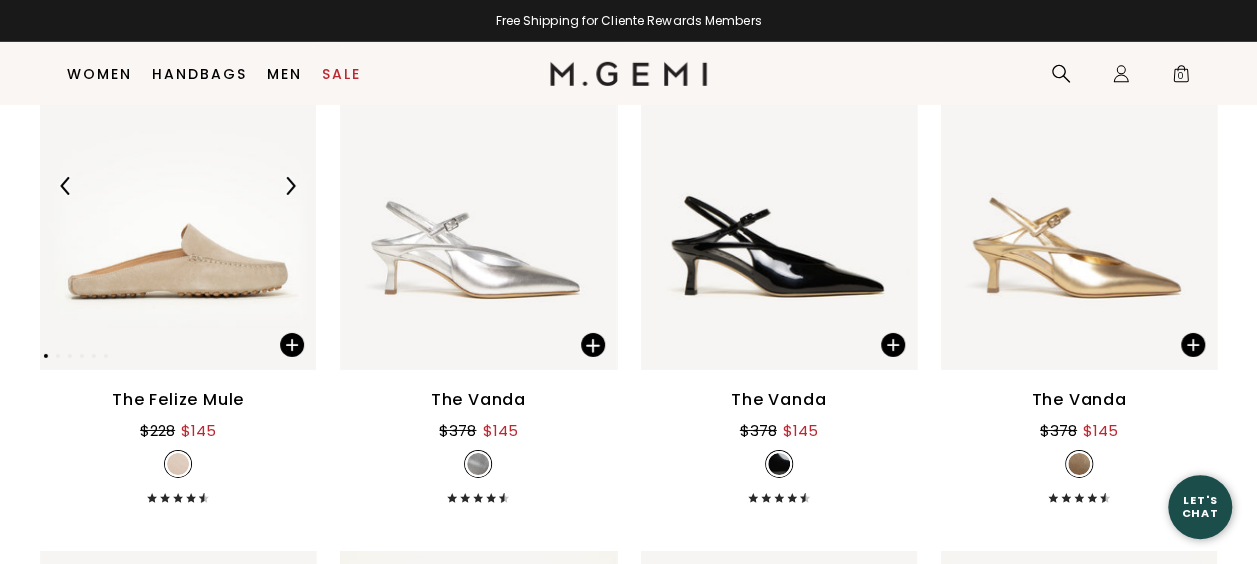 click at bounding box center [290, 186] 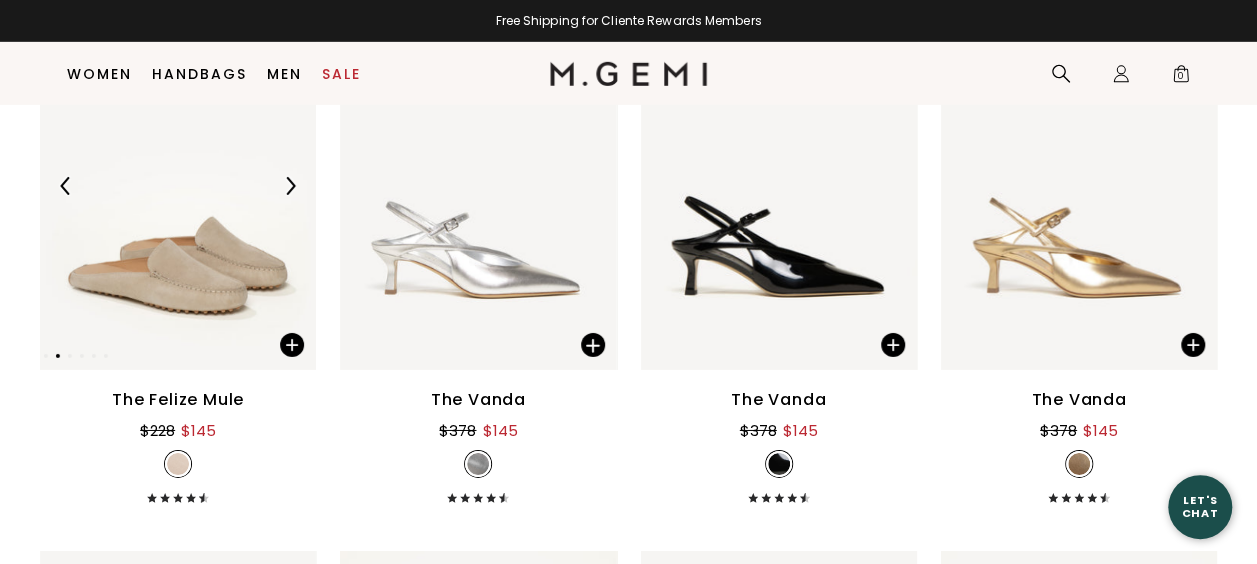 click at bounding box center (290, 186) 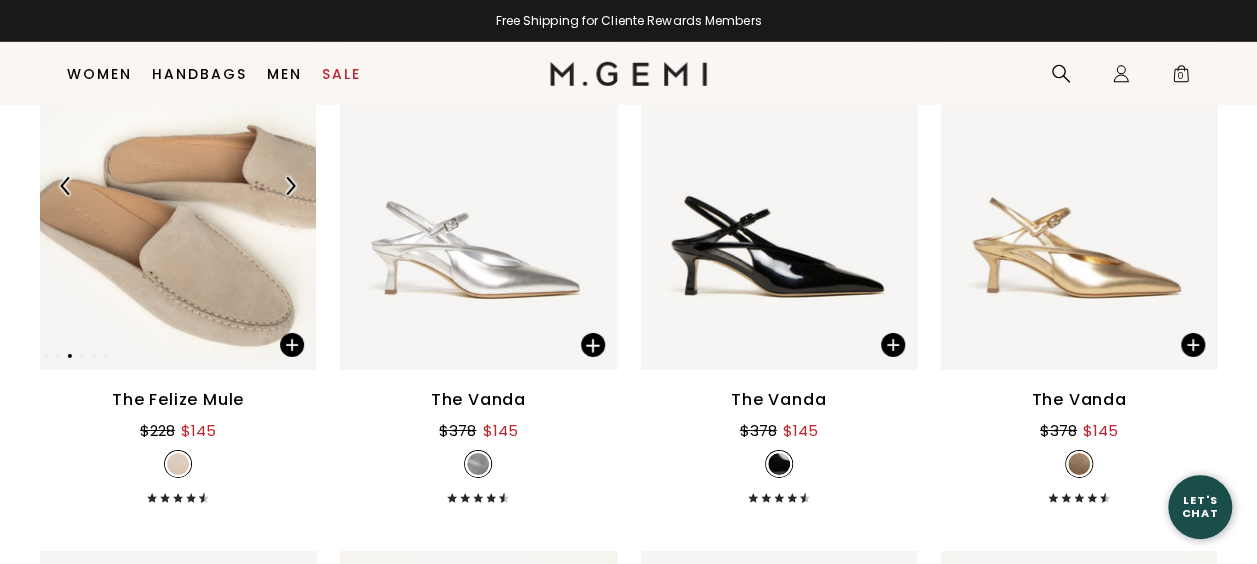 click at bounding box center [290, 186] 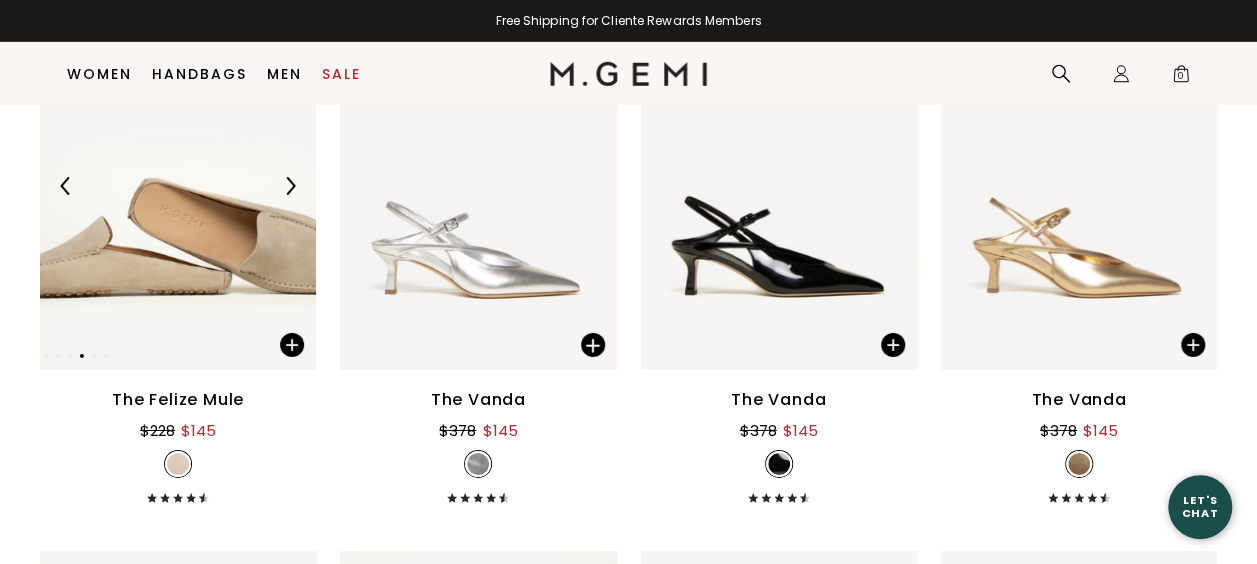 click at bounding box center (66, 186) 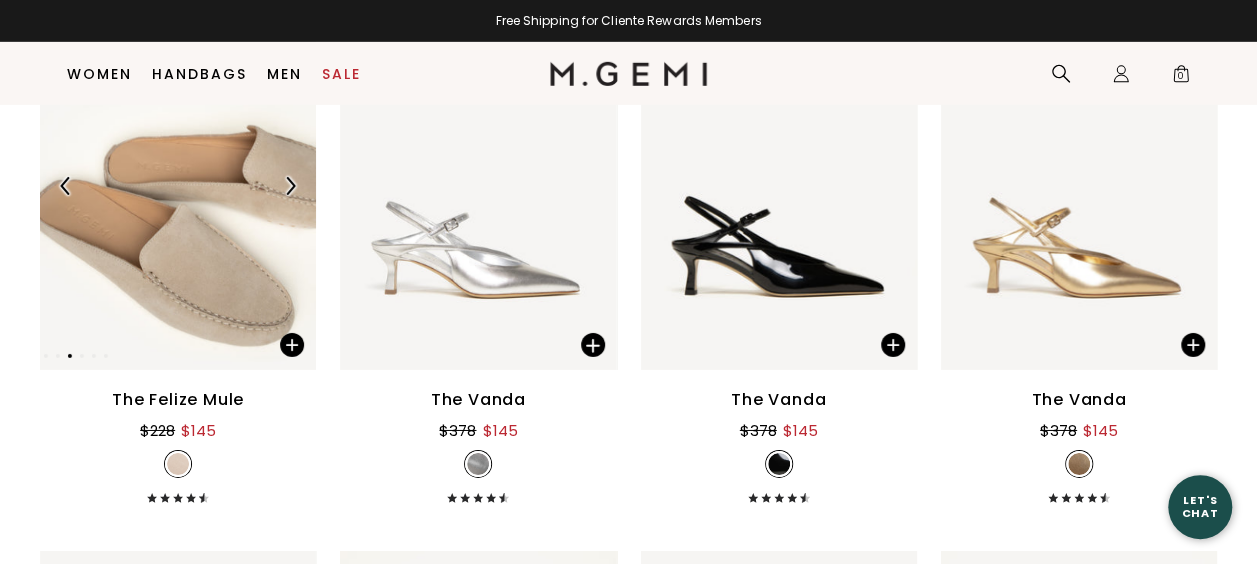 click at bounding box center [66, 186] 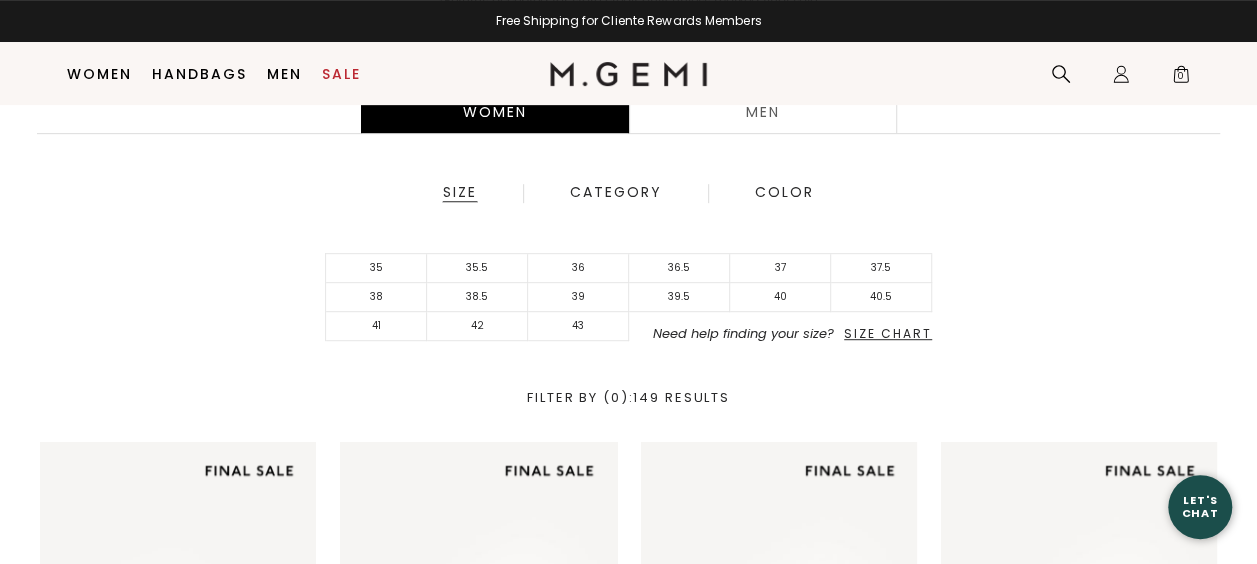 scroll, scrollTop: 0, scrollLeft: 0, axis: both 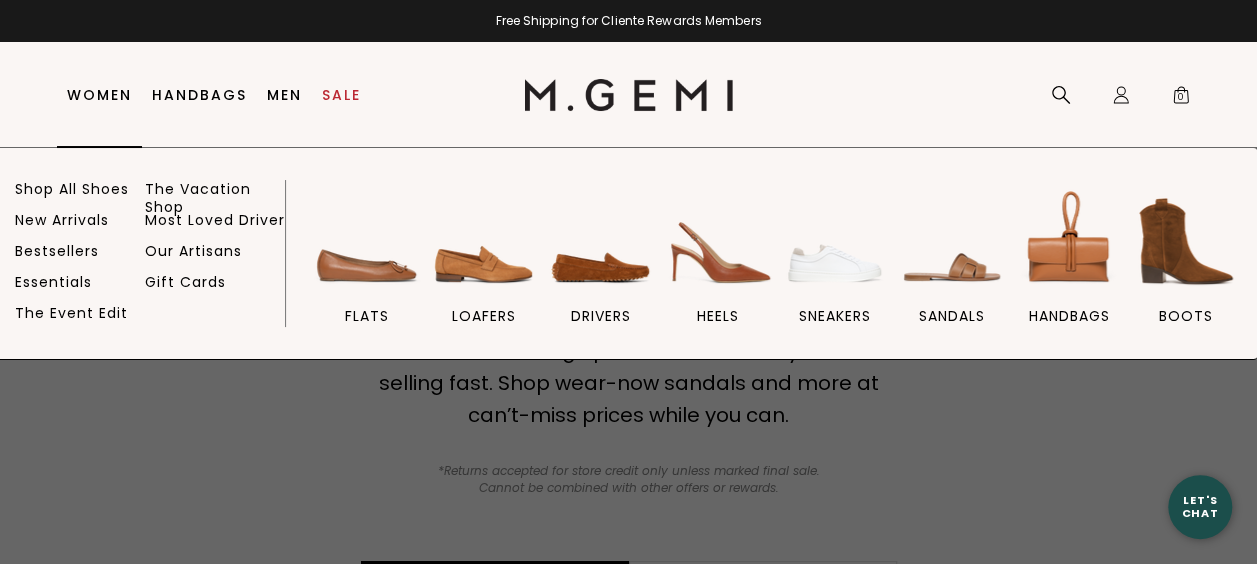 click on "Women" at bounding box center [99, 95] 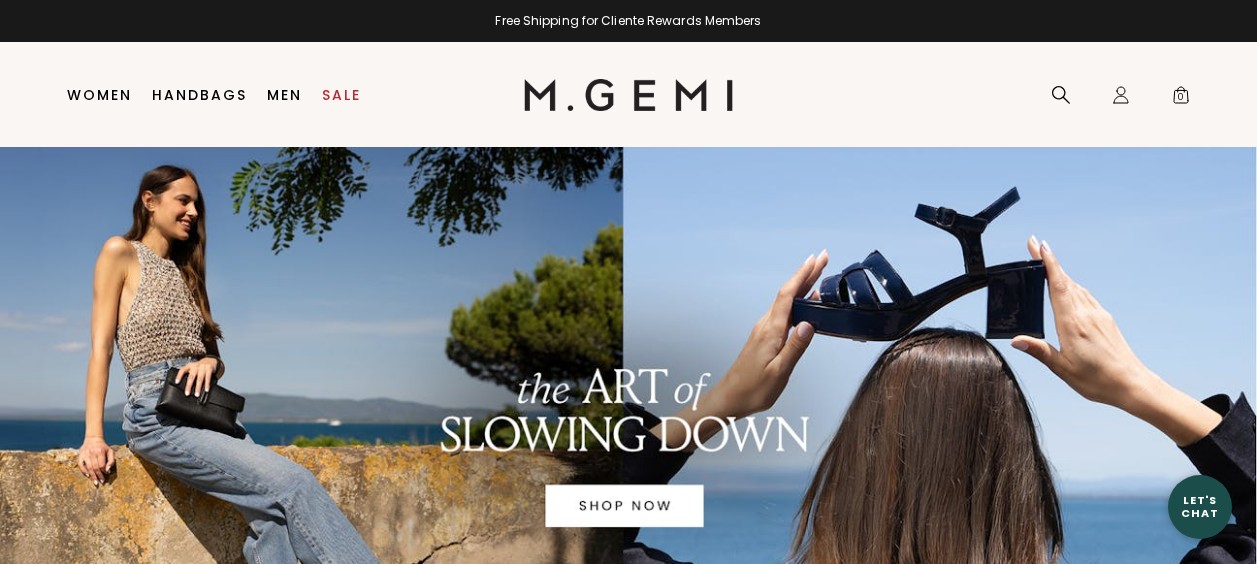 scroll, scrollTop: 0, scrollLeft: 0, axis: both 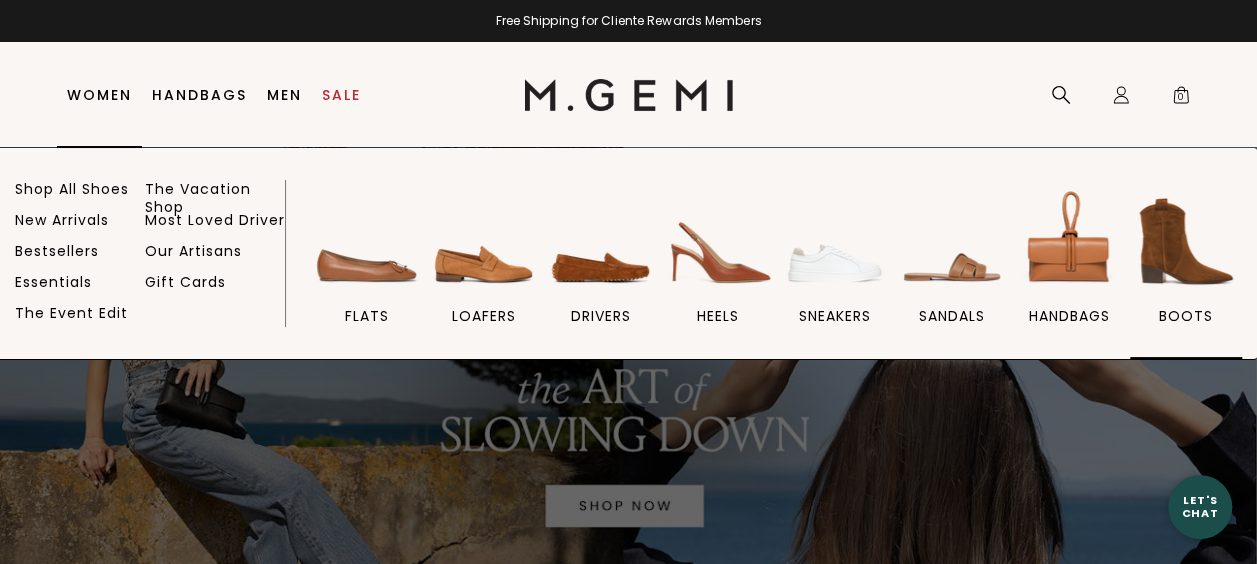 click at bounding box center [1186, 241] 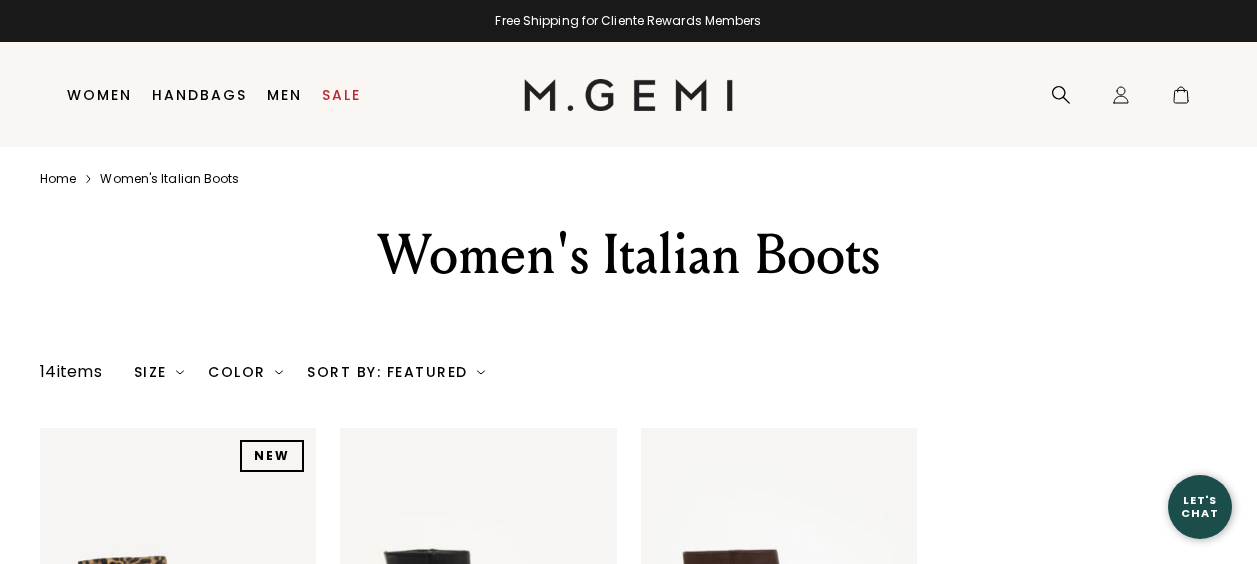 scroll, scrollTop: 0, scrollLeft: 0, axis: both 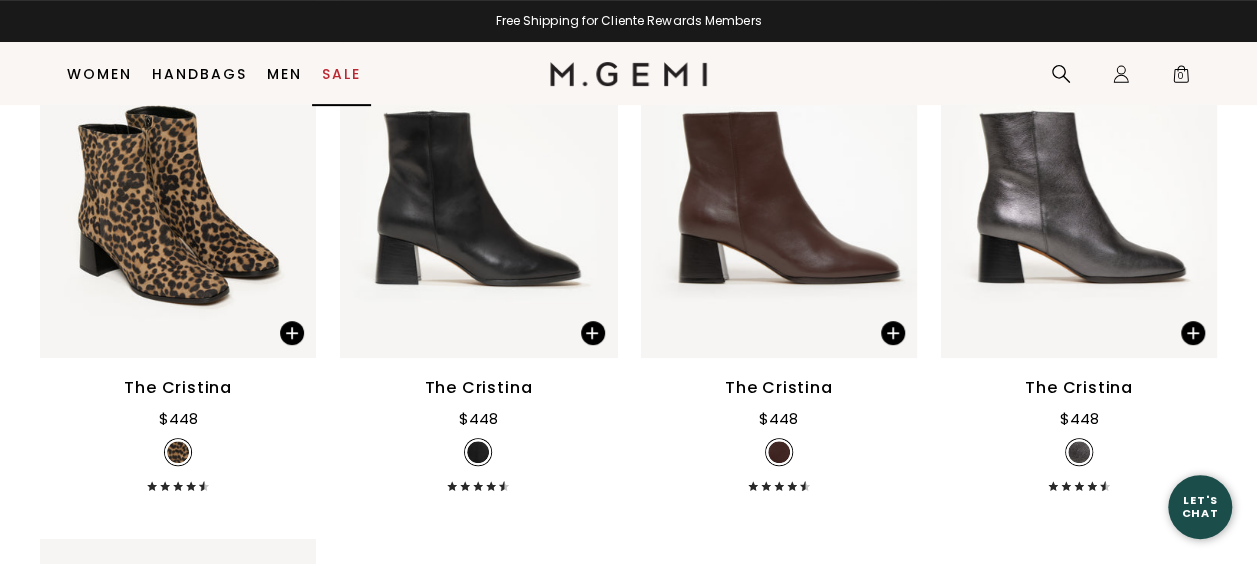 click on "Sale" at bounding box center (341, 74) 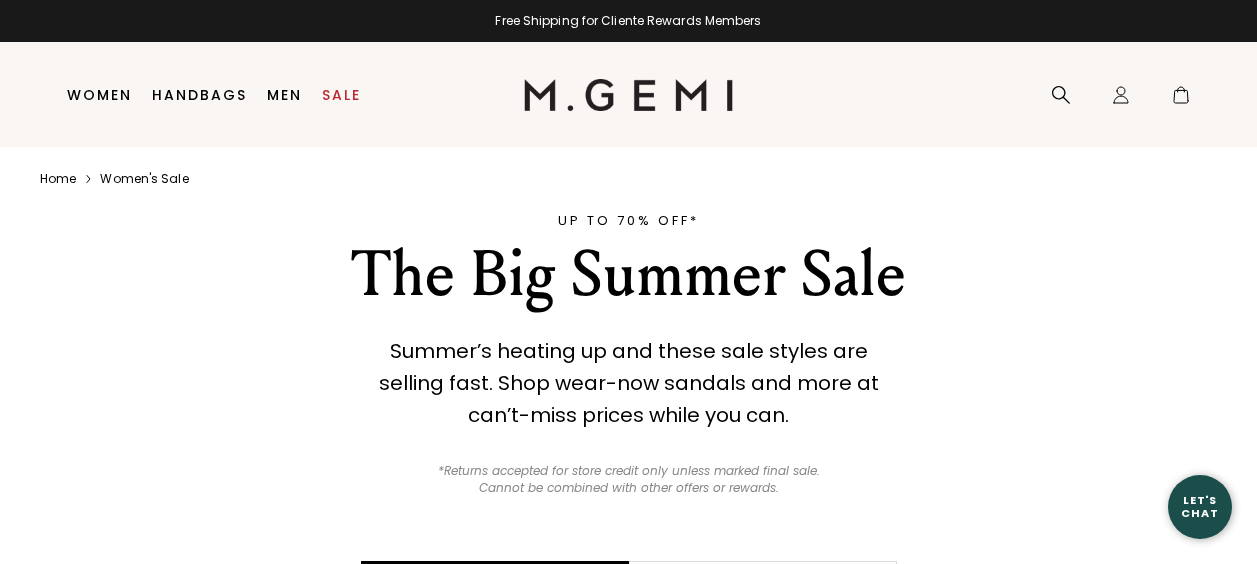 scroll, scrollTop: 0, scrollLeft: 0, axis: both 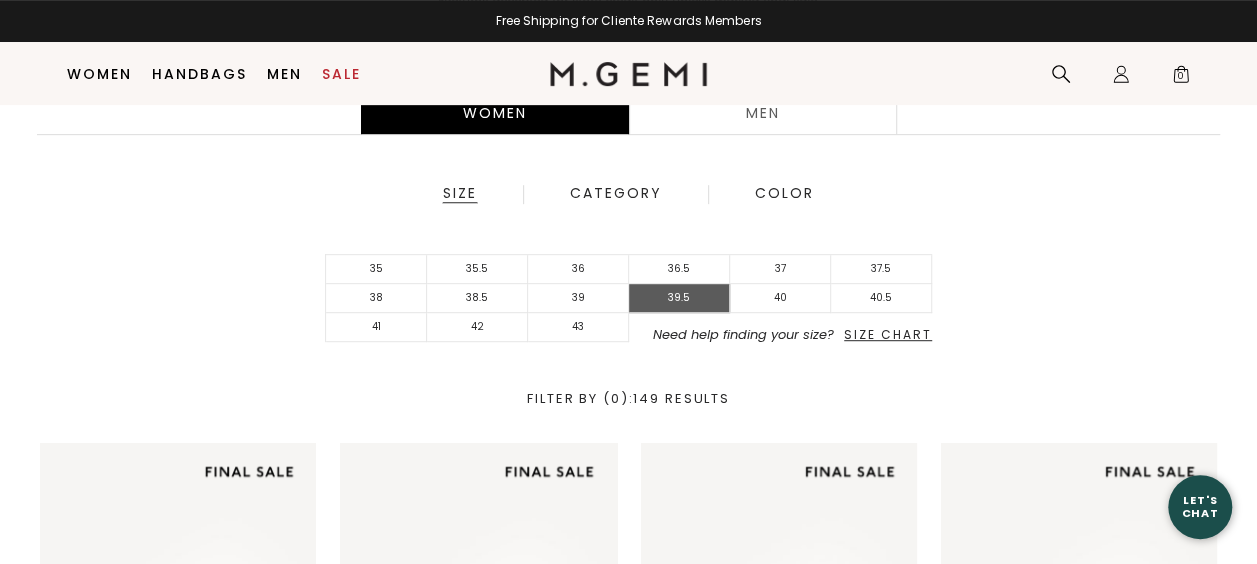 click on "39.5" at bounding box center [679, 298] 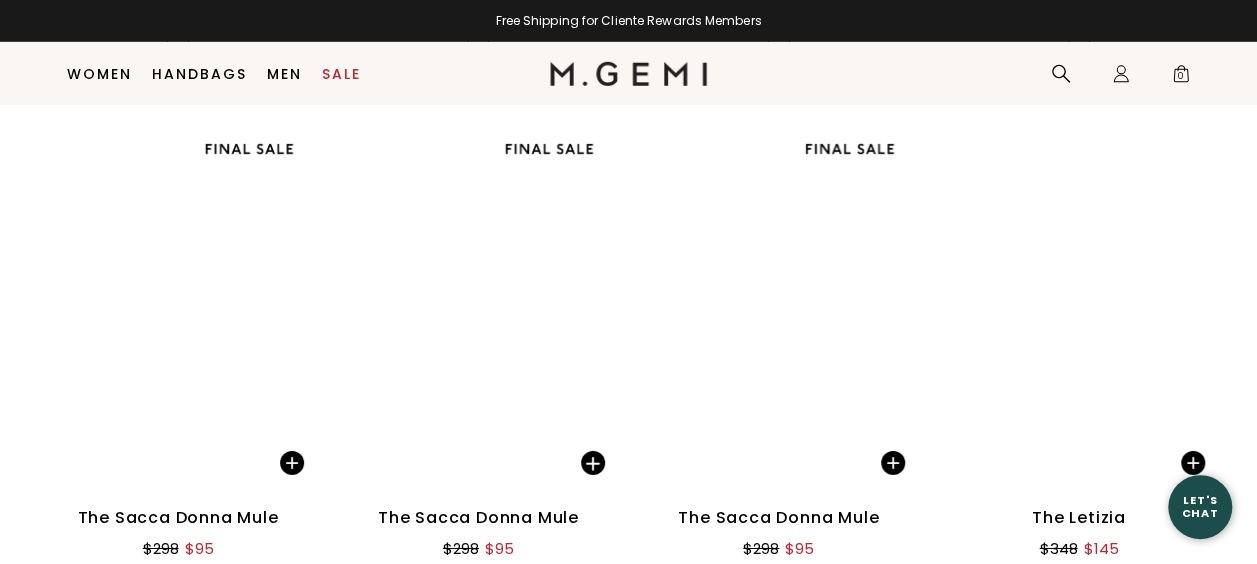 scroll, scrollTop: 6840, scrollLeft: 0, axis: vertical 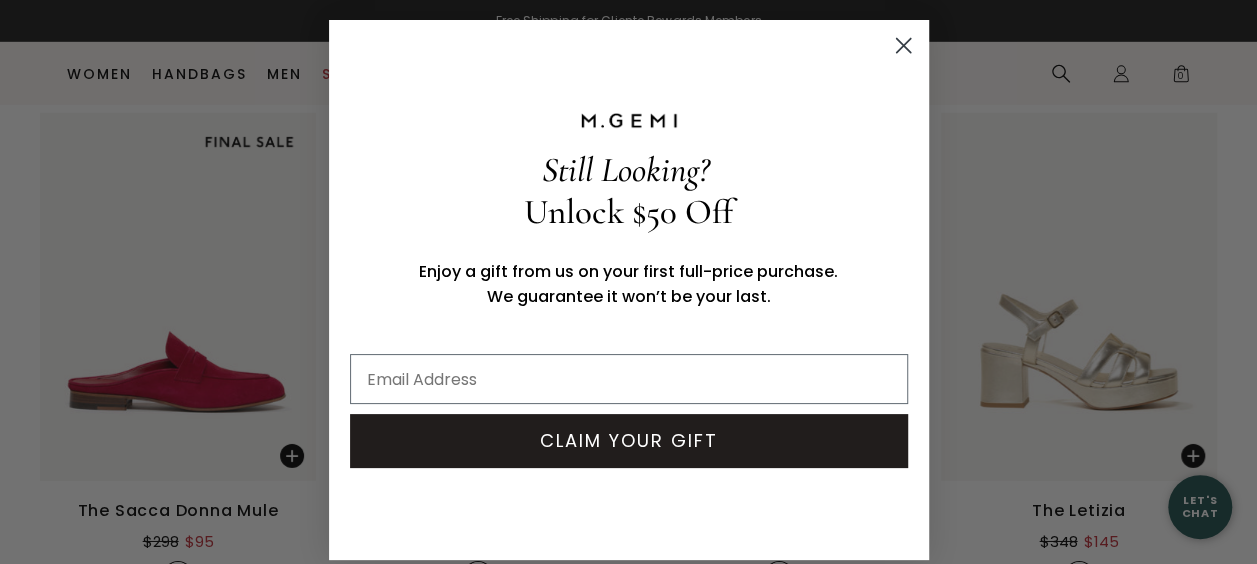 click 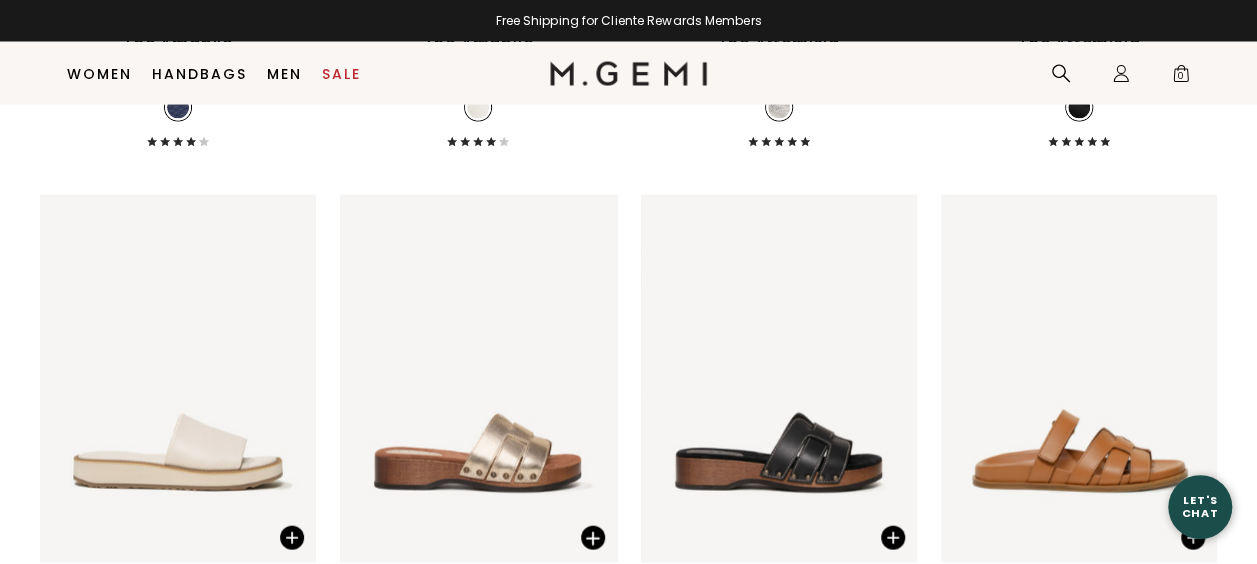 scroll, scrollTop: 9513, scrollLeft: 0, axis: vertical 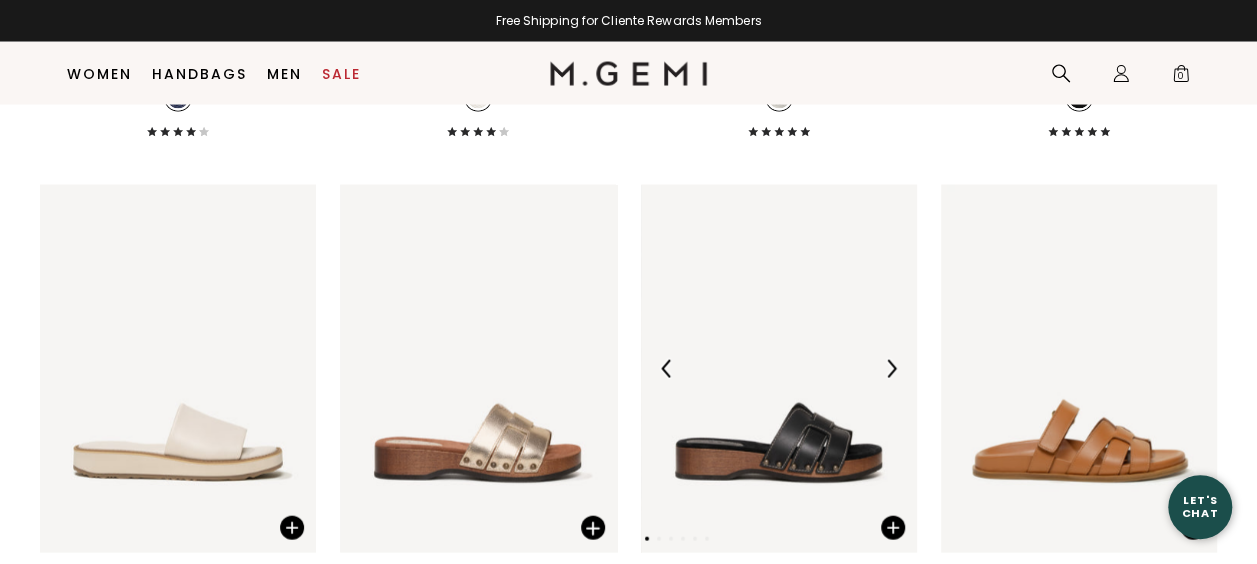 click at bounding box center [891, 369] 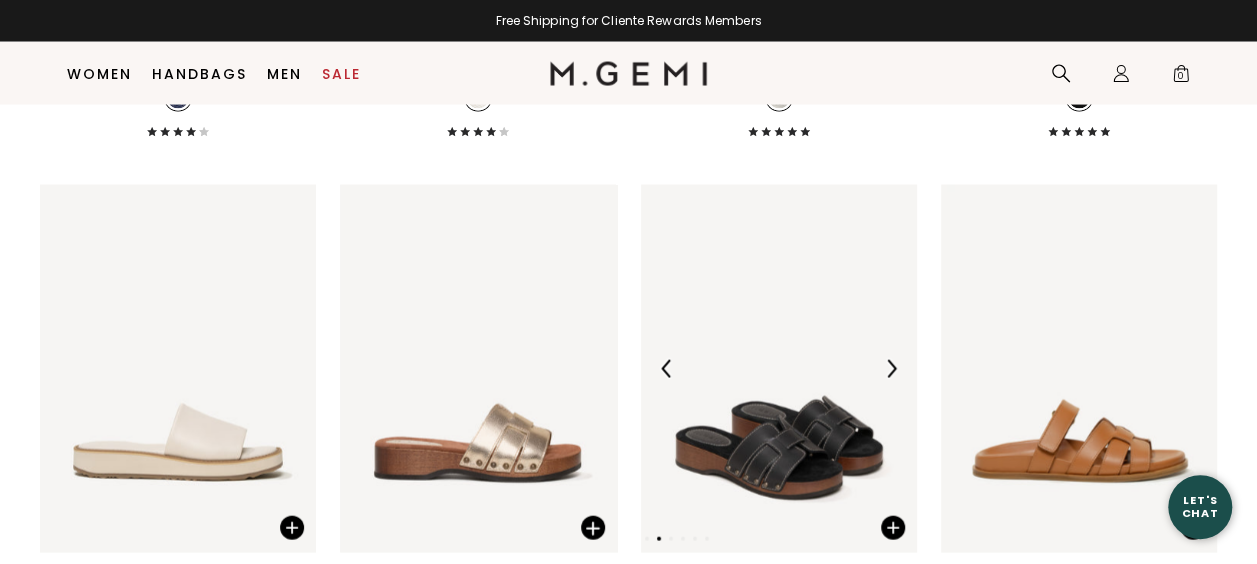 click at bounding box center [891, 369] 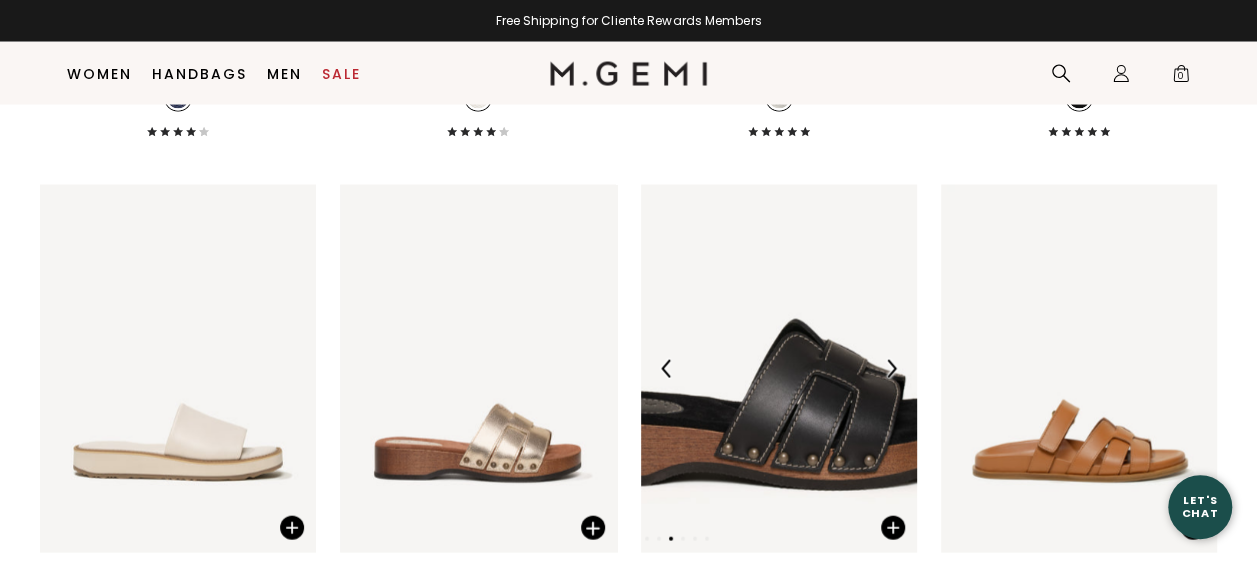 click at bounding box center [891, 369] 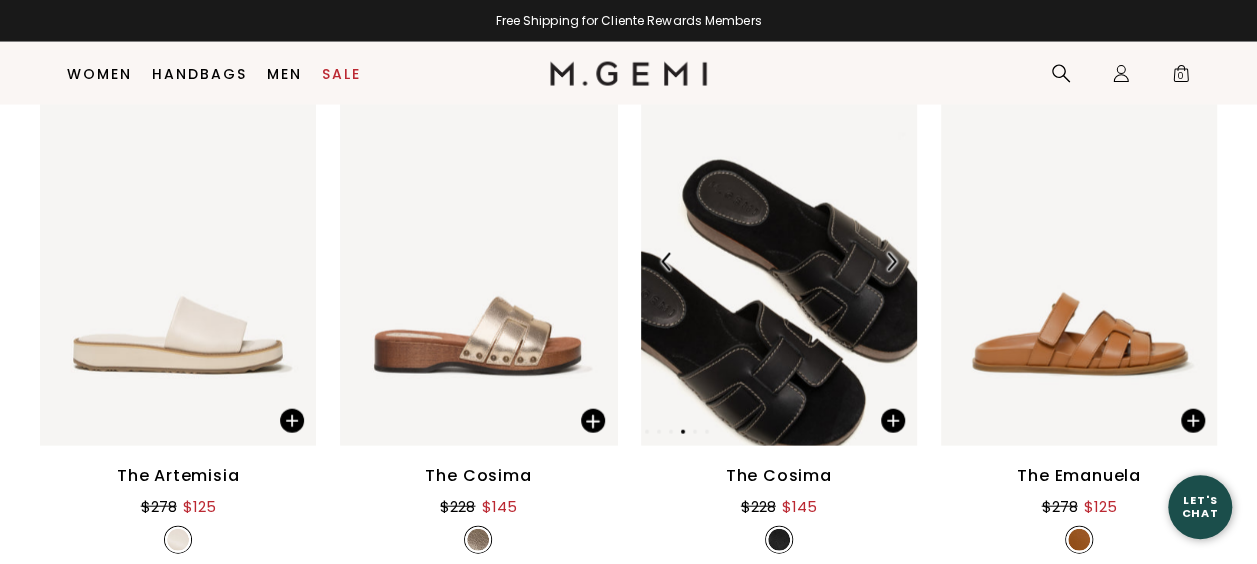 scroll, scrollTop: 9621, scrollLeft: 0, axis: vertical 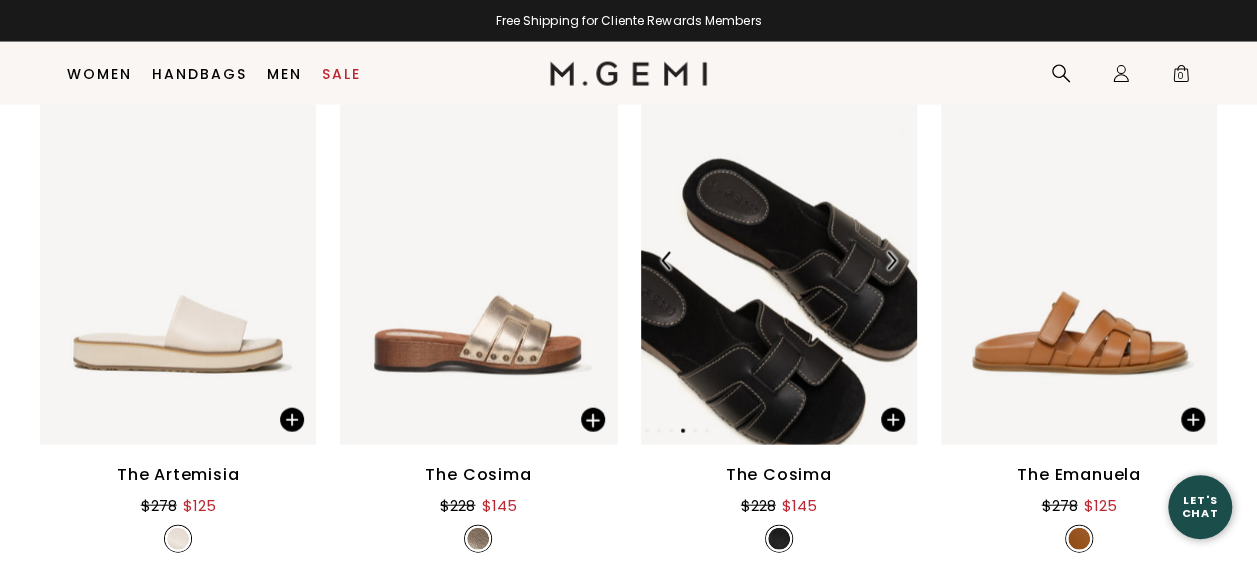 click at bounding box center [891, 261] 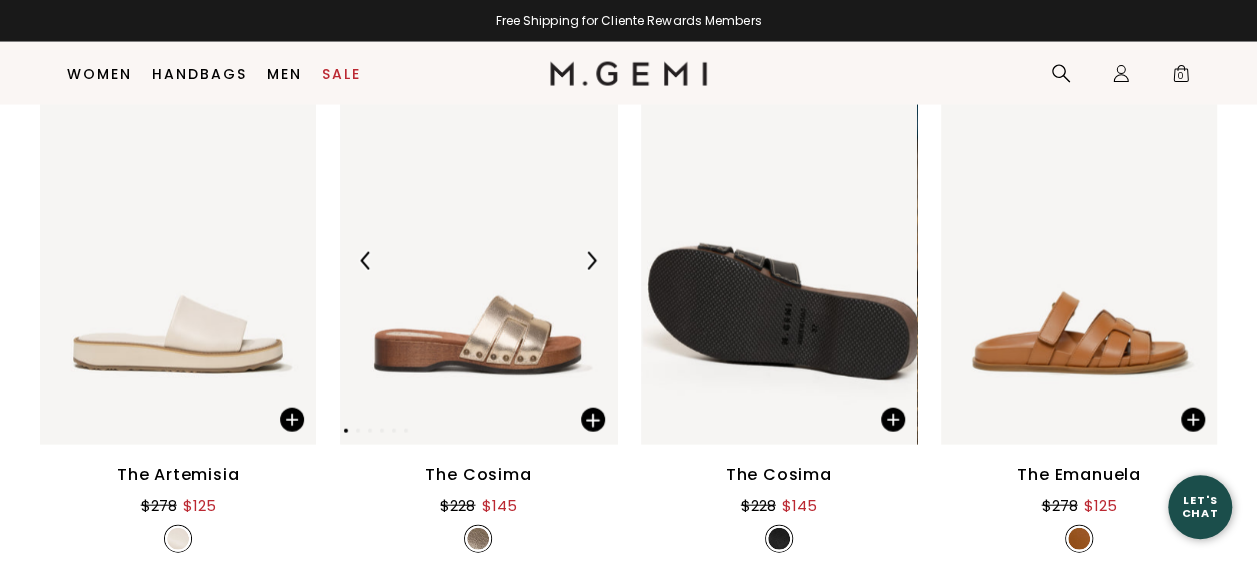 click at bounding box center (591, 261) 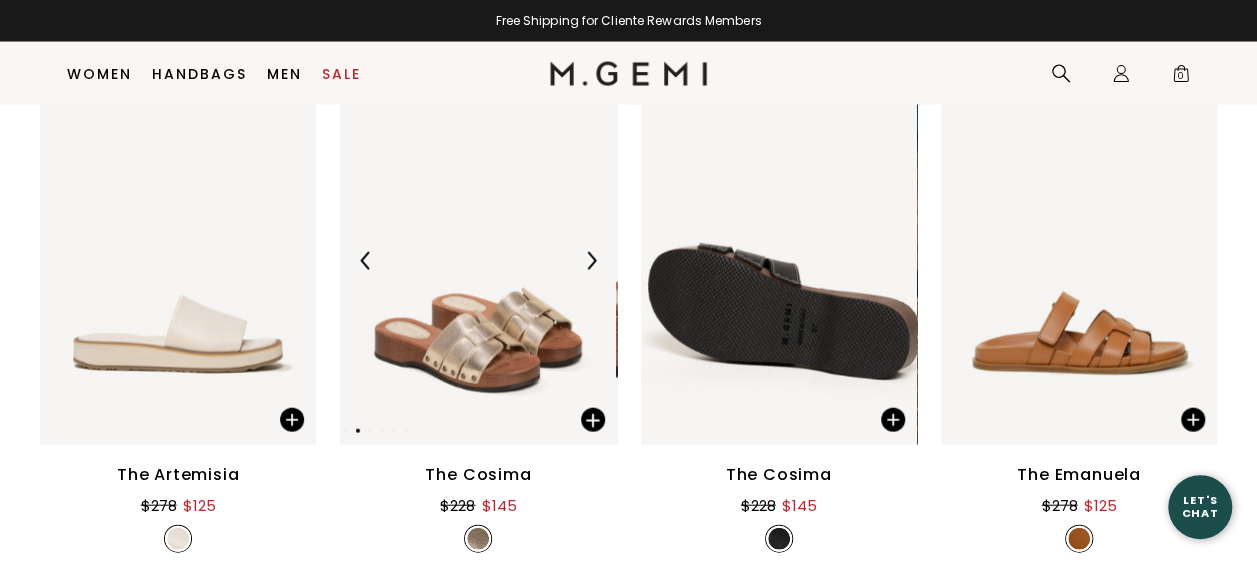 click at bounding box center (591, 261) 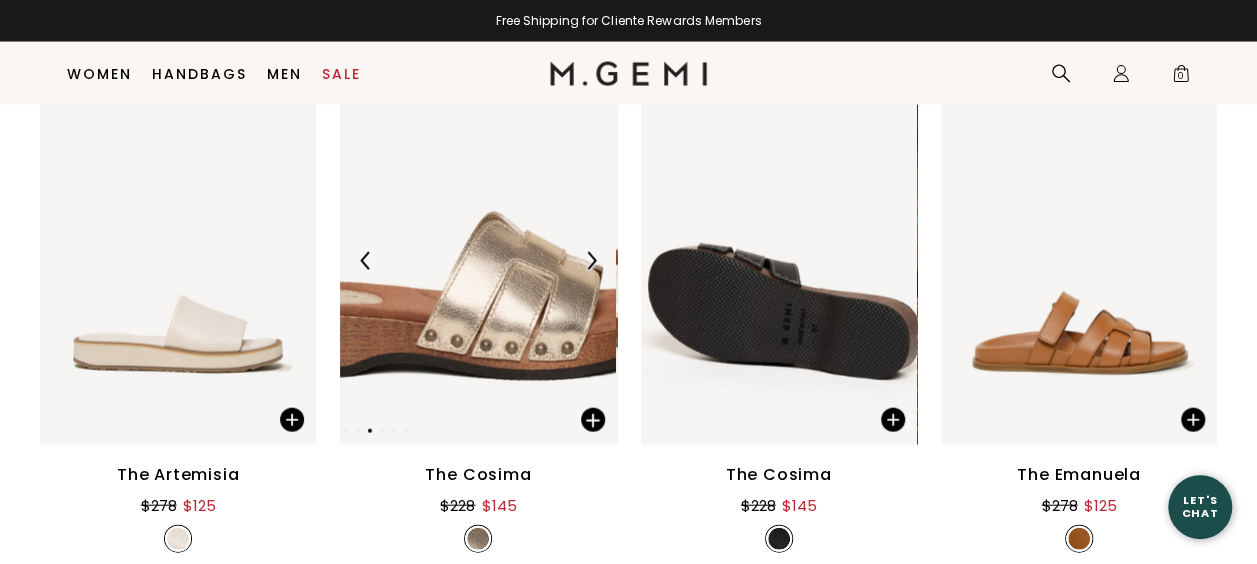 click at bounding box center (591, 261) 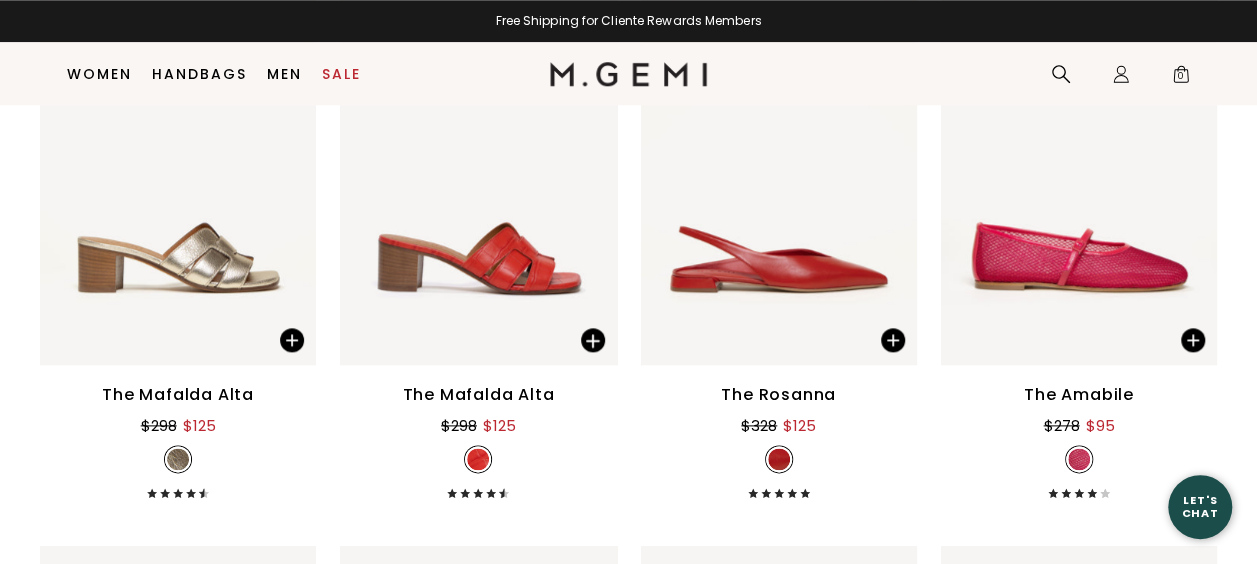 scroll, scrollTop: 8594, scrollLeft: 0, axis: vertical 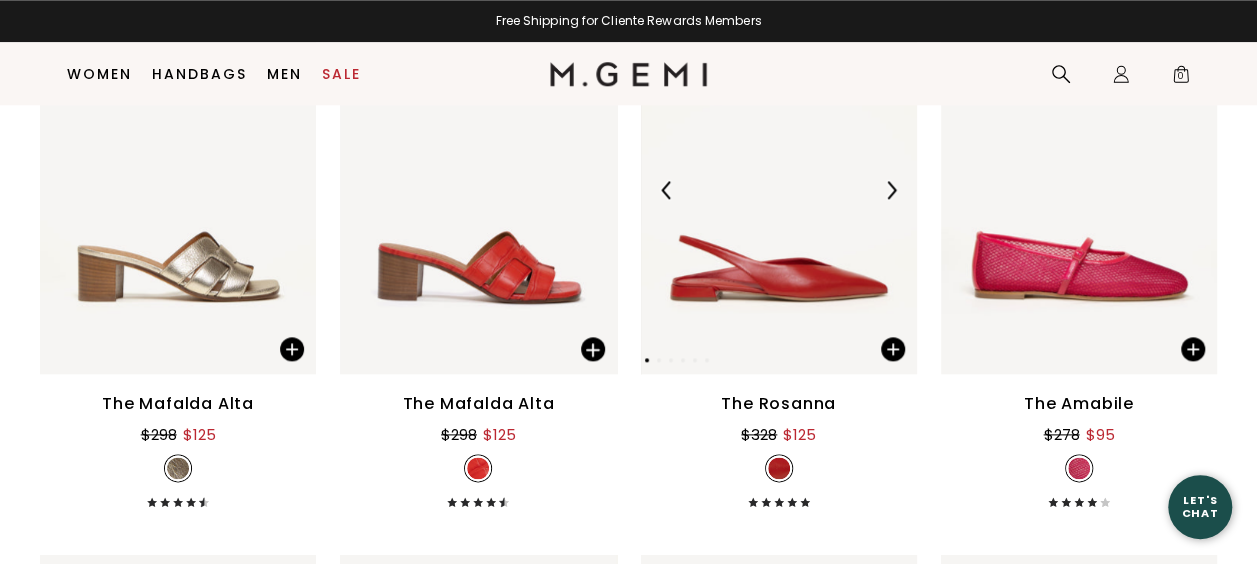 click at bounding box center (891, 190) 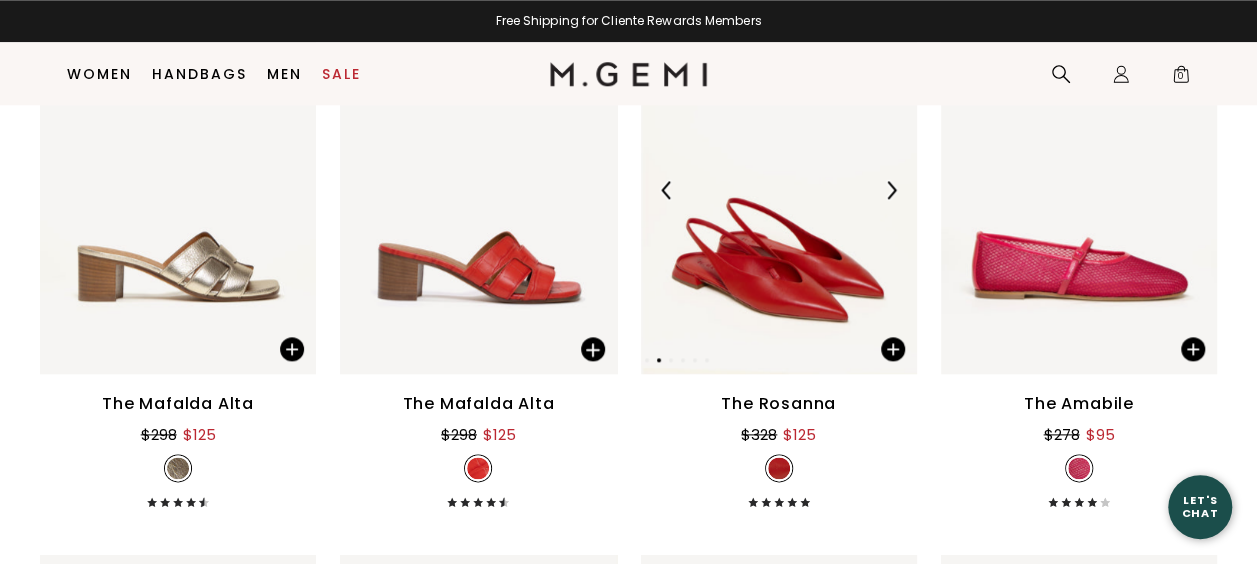 click at bounding box center [891, 190] 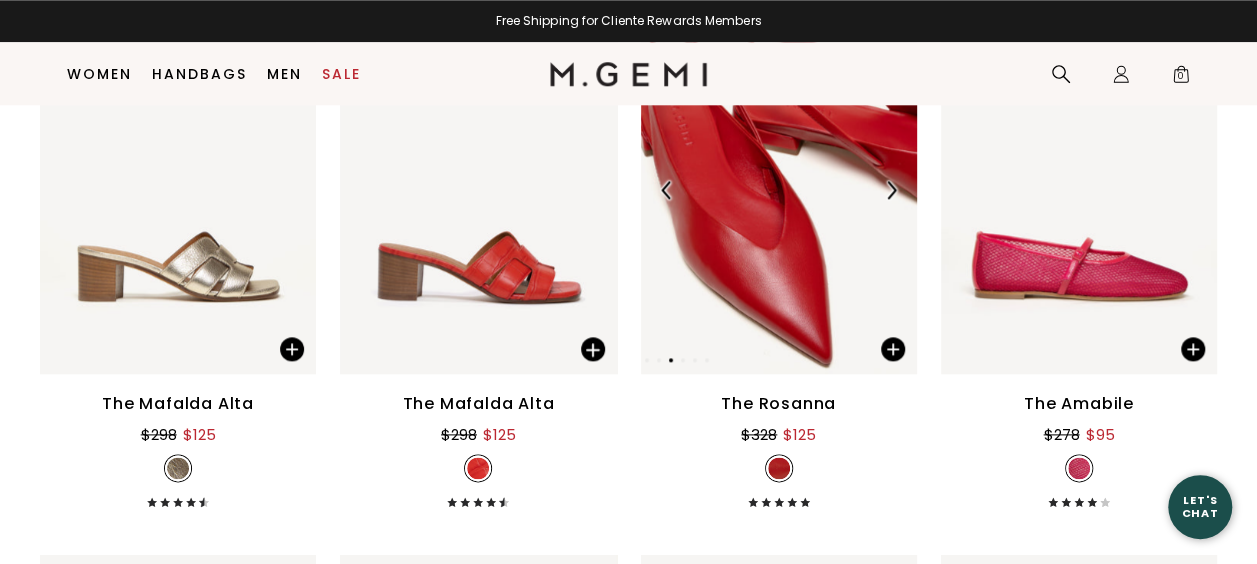 click at bounding box center (891, 190) 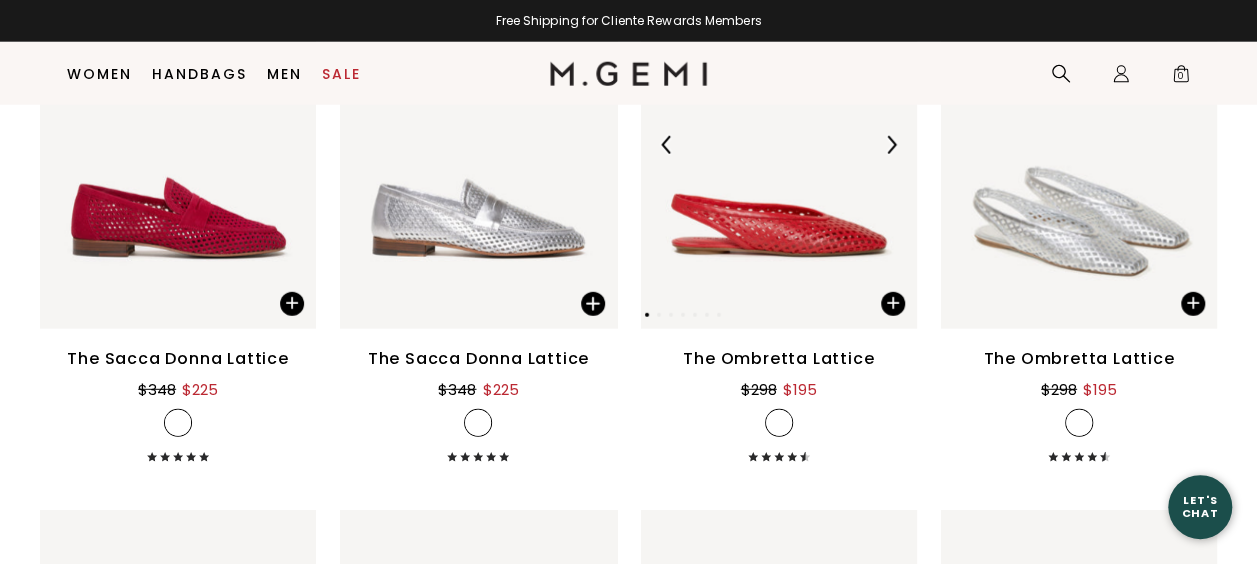 scroll, scrollTop: 2499, scrollLeft: 0, axis: vertical 